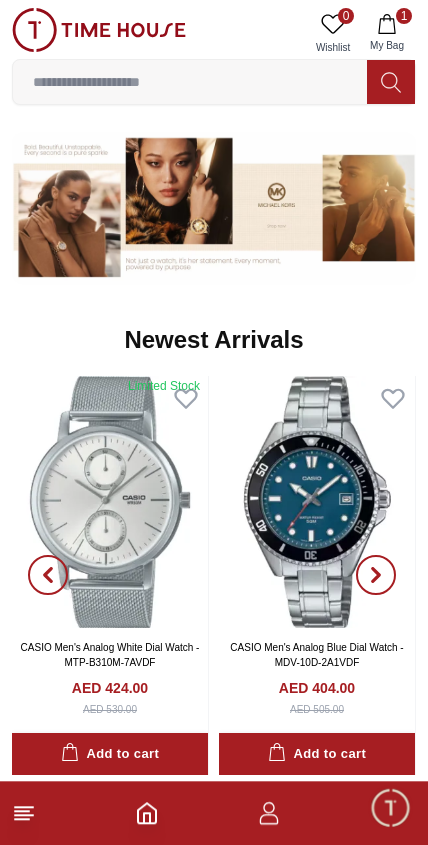 scroll, scrollTop: 1016, scrollLeft: 0, axis: vertical 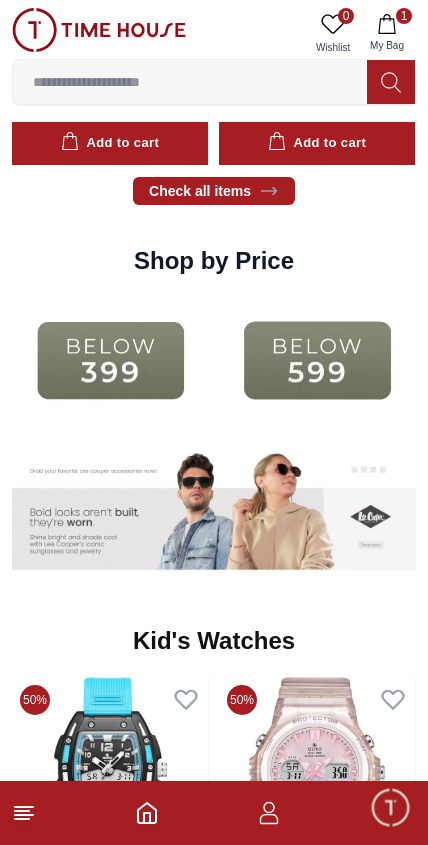 click at bounding box center [110, 360] 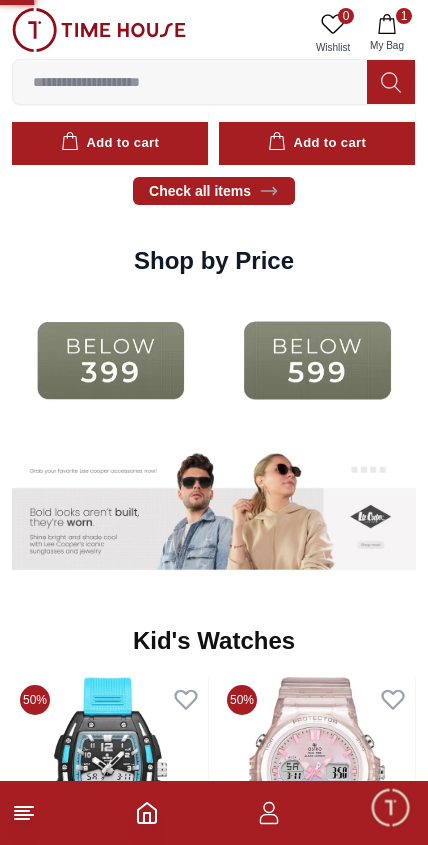 click at bounding box center [110, 360] 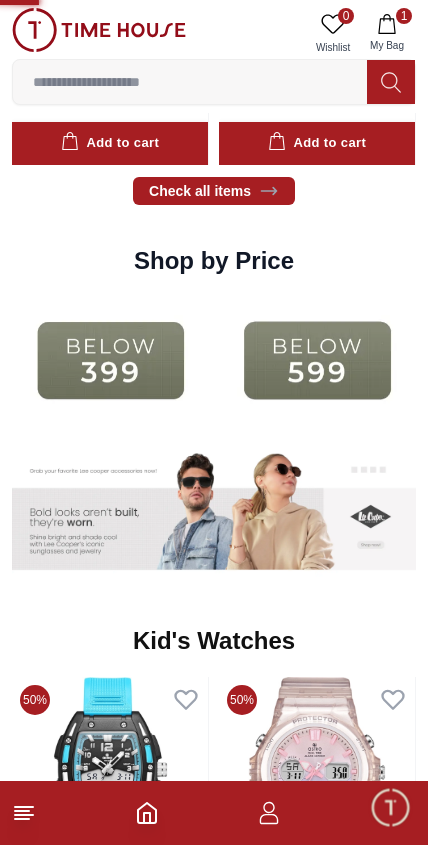 scroll, scrollTop: 0, scrollLeft: 0, axis: both 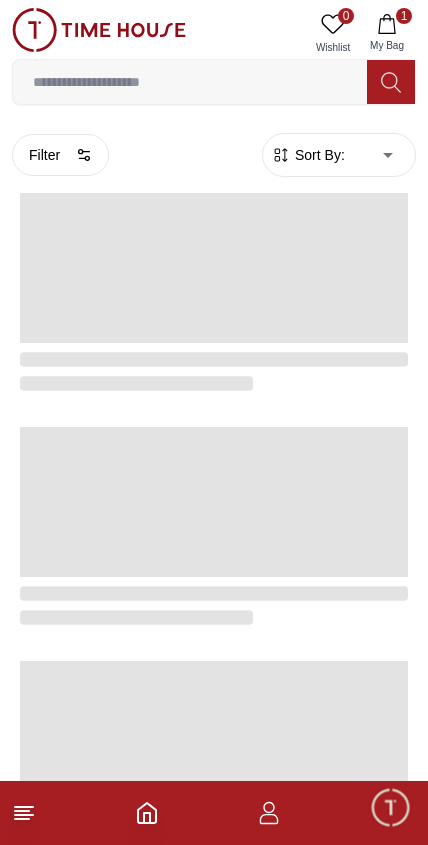 click at bounding box center (214, 369) 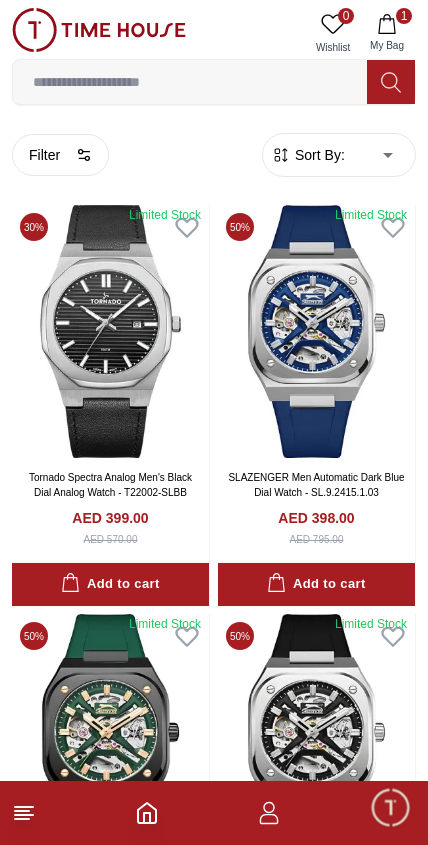 click on "100% Genuine products with International Warranty Shop From [COUNTRY] | العربية |     Currency    | 0 Wishlist 1 My Bag Help Our Stores My Account 0 Wishlist 1 My Bag Home    Filter By Clear Brands Quantum Lee Cooper Slazenger Kenneth Scott Astro Ecstacy Tornado CASIO CITIZEN GUESS Police Ducati G-Shock Lee Cooper Accessories Irus Idee Vogue Polaroid Giordano Color Black Green Blue Red Dark Blue Silver Silver / Black Orange Rose Gold Grey White Mop White White / Rose Gold Silver / Silver Dark Blue / Silver Silver / Gold Silver / Rose Gold Black / Black Black / Silver Black / Rose Gold Gold Yellow Dark Green Brown White / Silver Light Blue Black /Rose Gold Black /Grey Black /Red Black /Black Black / Rose Gold / Black Rose Gold / Black Rose Gold / Black / Black White Mop / Silver Blue / Rose Gold Pink Green /Silver Purple Silver Silver Silver / Blue Black  / Rose Gold Green / Green Blue / Black Blue / Blue Titanum Navy Blue Military Green Blue / Silver Champagne White / Gold White / Gold  Black  [NUMBER]" at bounding box center (214, 2245) 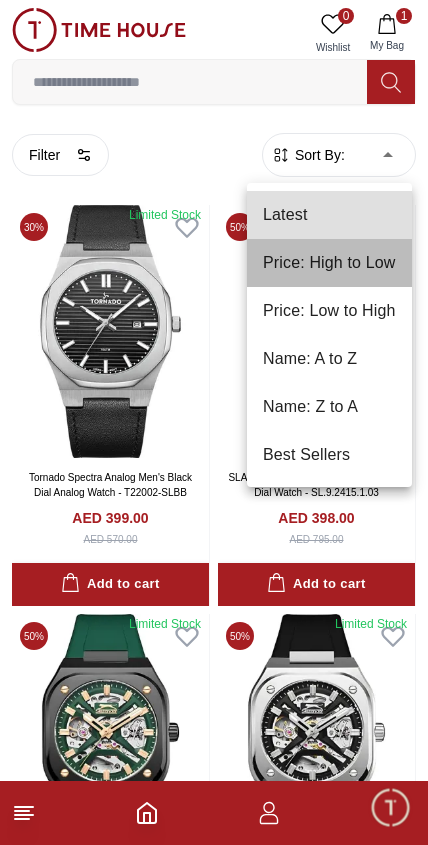 click on "Price: High to Low" at bounding box center [329, 263] 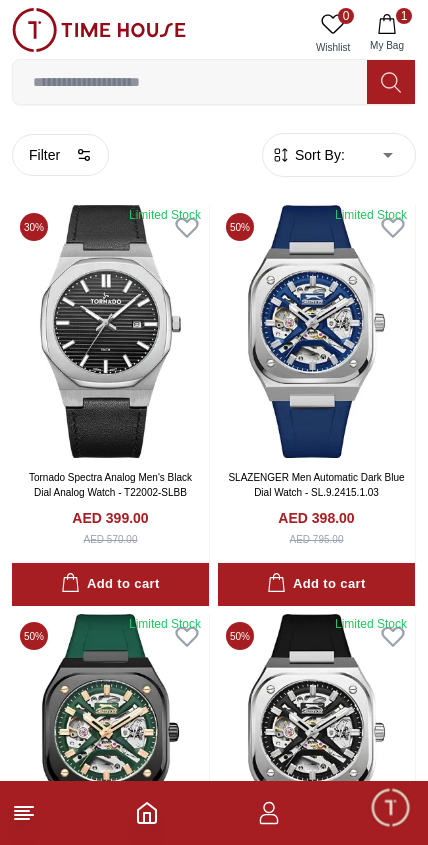 type on "*" 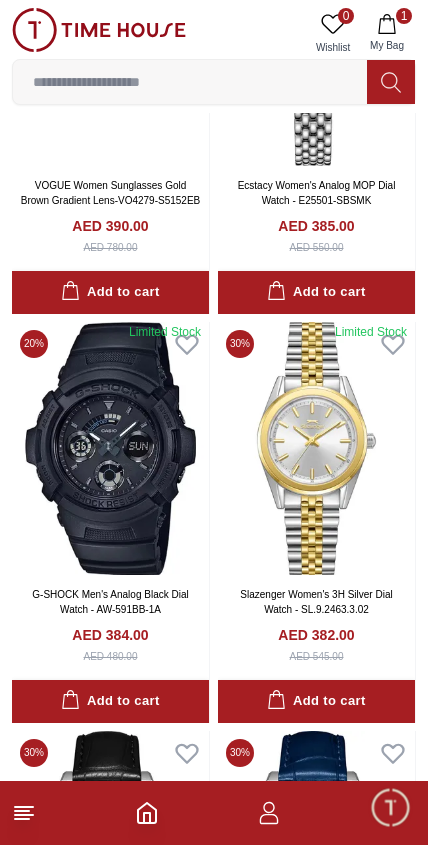 scroll, scrollTop: 3161, scrollLeft: 0, axis: vertical 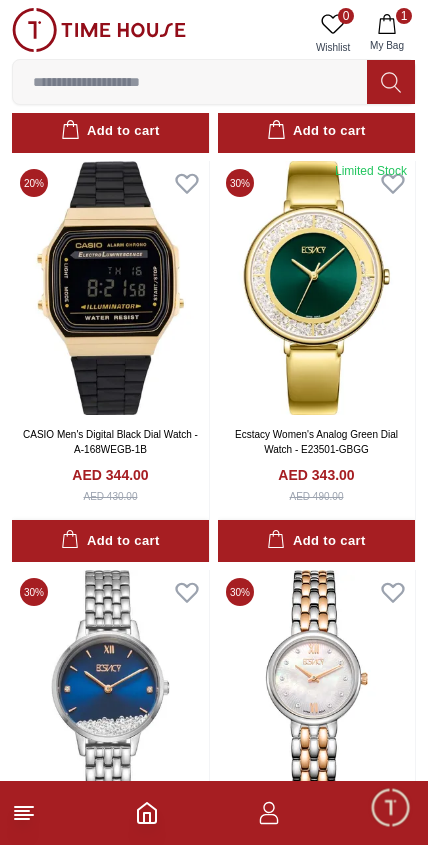 click 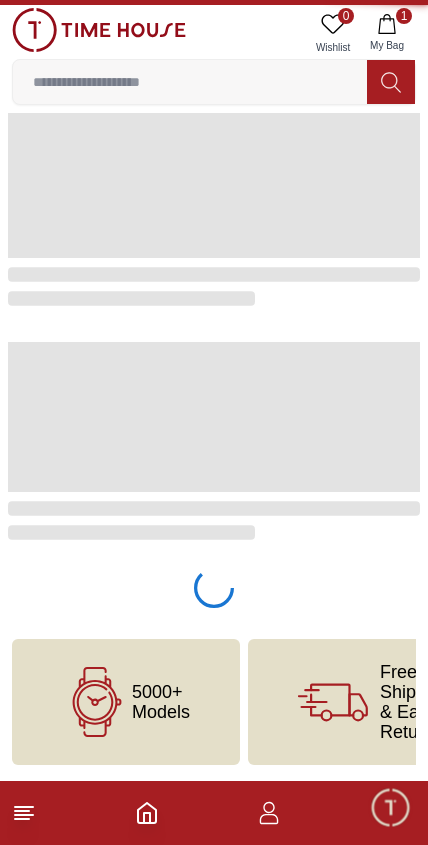 scroll, scrollTop: 0, scrollLeft: 0, axis: both 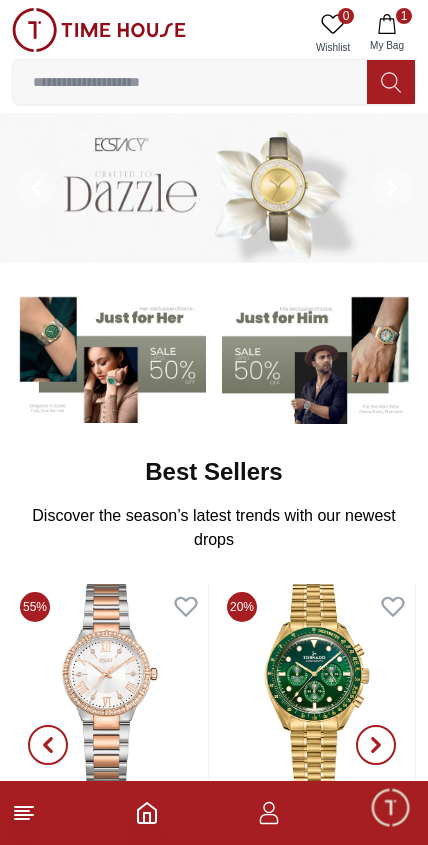 click at bounding box center [99, 30] 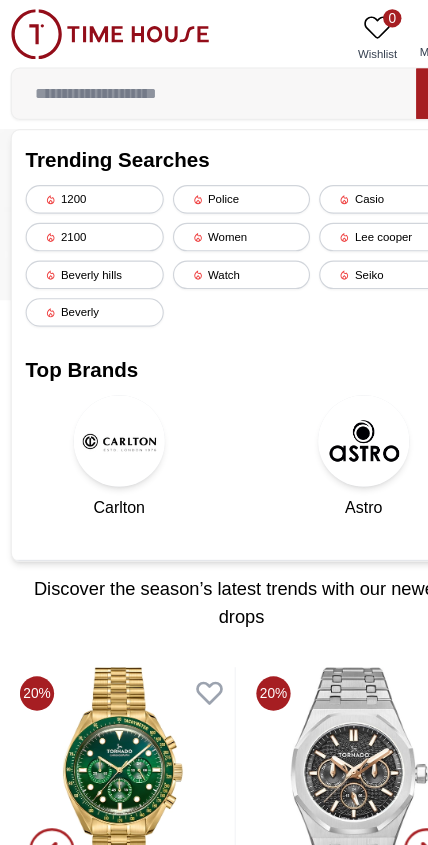 click on "Women" at bounding box center [214, 207] 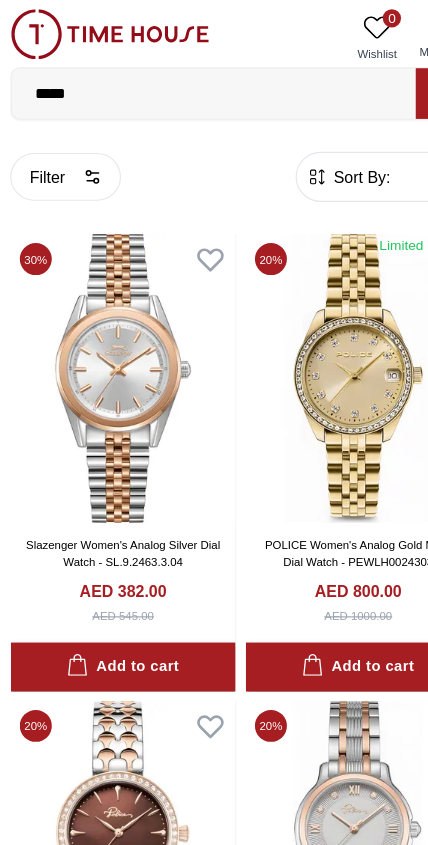 click on "Sort By:" at bounding box center [318, 155] 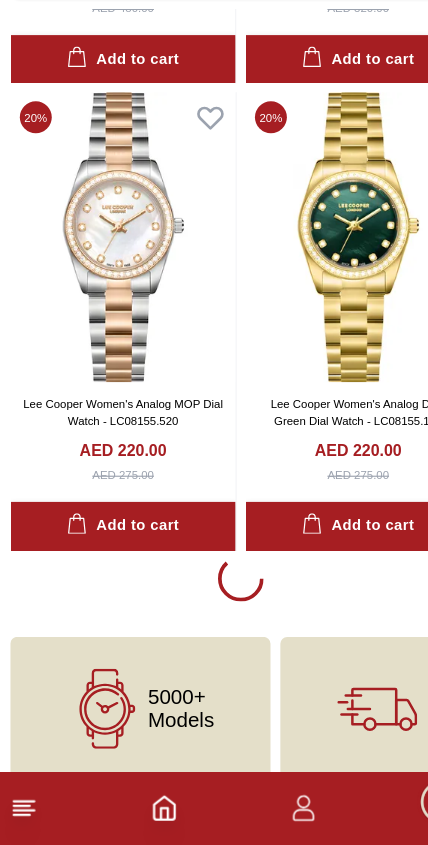 scroll, scrollTop: 11882, scrollLeft: 0, axis: vertical 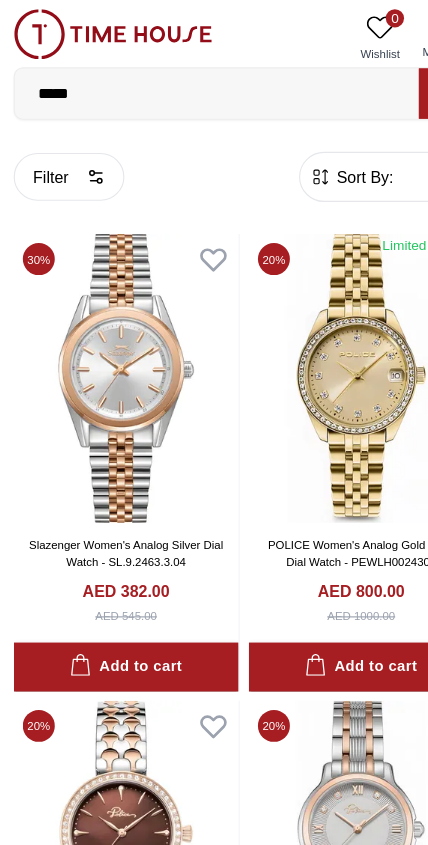 click on "Sort By:" at bounding box center [318, 155] 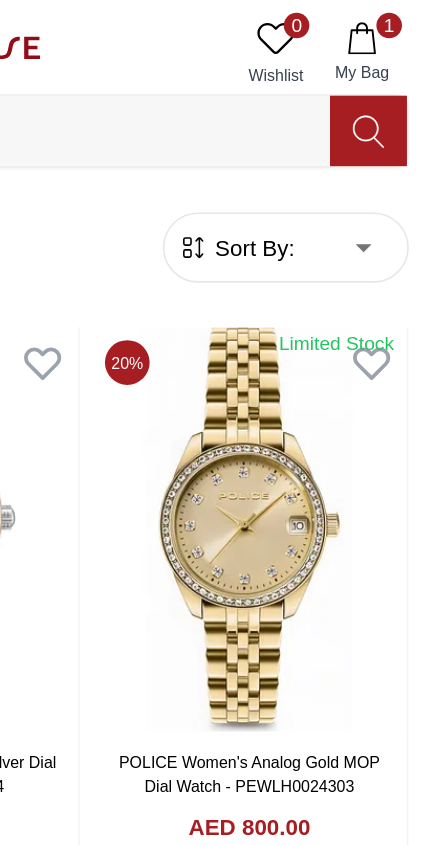 click on "100% Genuine products with International Warranty Shop From [COUNTRY] | العربية |     Currency    | 0 Wishlist 1 My Bag ***** Trending Searches 1200 Police Casio 2100 Women Lee cooper Beverly hills Watch Seiko Beverly Top Brands Quantum Carlton Astro CITIZEN Help Our Stores My Account 0 Wishlist 1 My Bag Home    Filter By Clear Brands Lee Cooper Slazenger Kenneth Scott Ecstacy CASIO CITIZEN GUESS Michael Kors Police G-Shock Lee Cooper Accessories Irus Idee Vogue Polaroid Ciga Design Color Black Green Blue Red Dark Blue Silver Silver / Black Orange Rose Gold Grey White Mop White White / Rose Gold Silver / Silver Dark Blue / Silver Silver / Gold Silver / Rose Gold Black / Black Black / Silver Black / Rose Gold Gold Yellow Dark Green Brown White / Silver Light Blue Black /Rose Gold Black /Grey Black /Red Black /Black Black / Rose Gold / Black Rose Gold / Black Rose Gold / Black / Black White Mop / Silver Blue / Rose Gold Pink Green /Silver Purple Silver Silver Silver / Blue Black  / Rose Gold Black" at bounding box center [214, 14521] 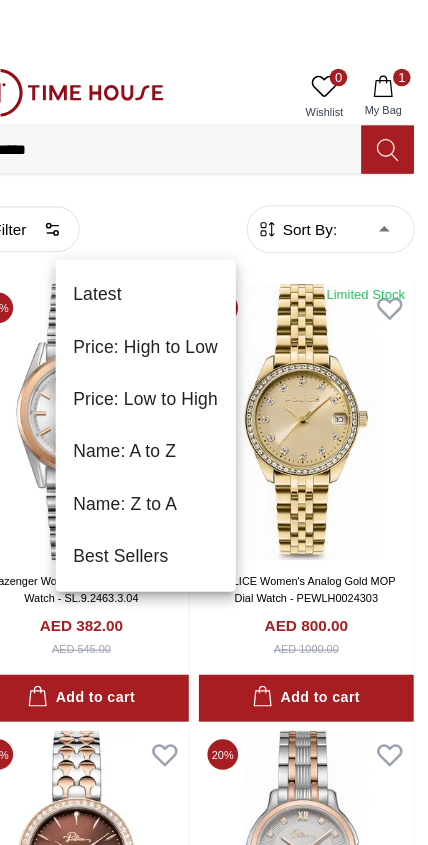 scroll, scrollTop: 0, scrollLeft: 0, axis: both 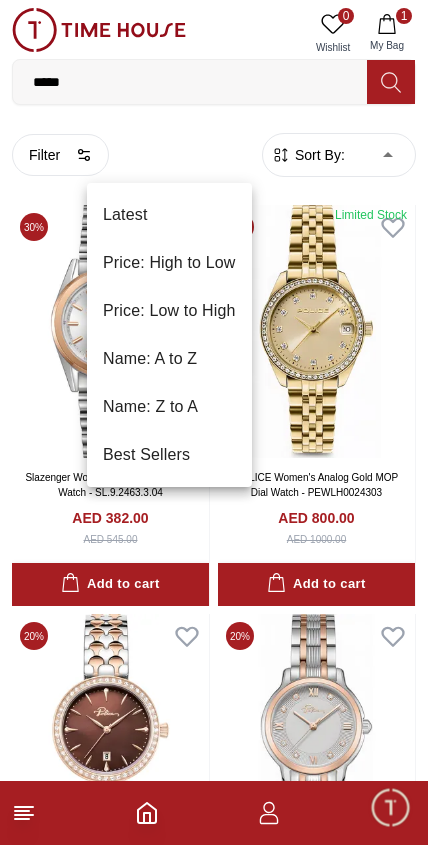 click on "Price: Low to High" at bounding box center [169, 311] 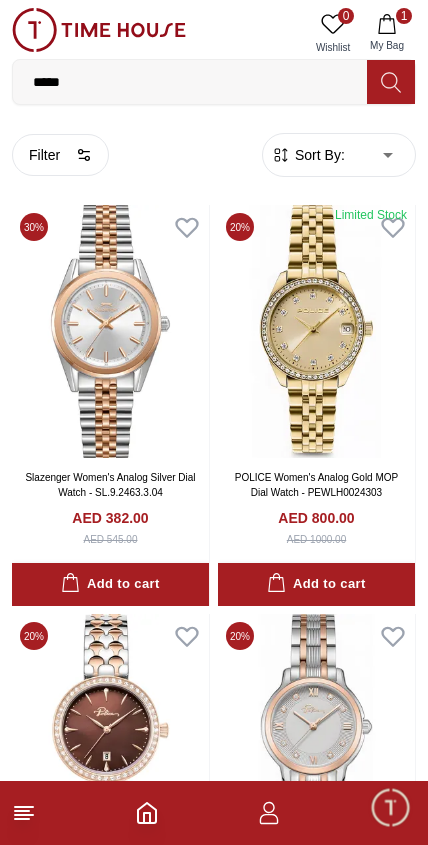 type on "*" 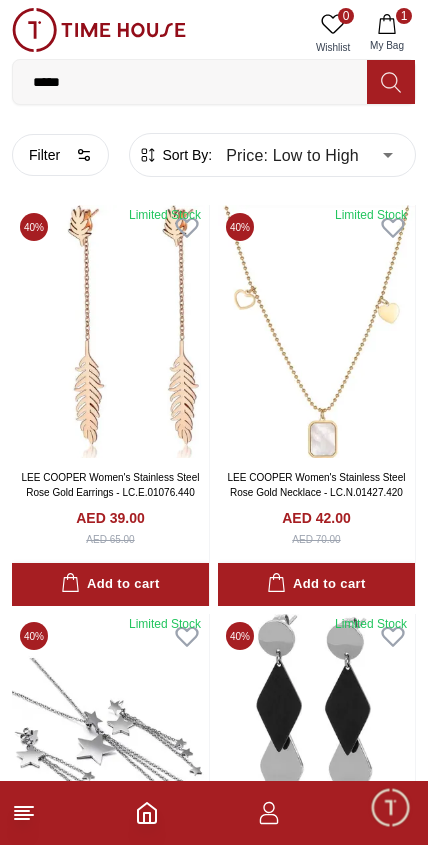 click on "Filter" at bounding box center (60, 155) 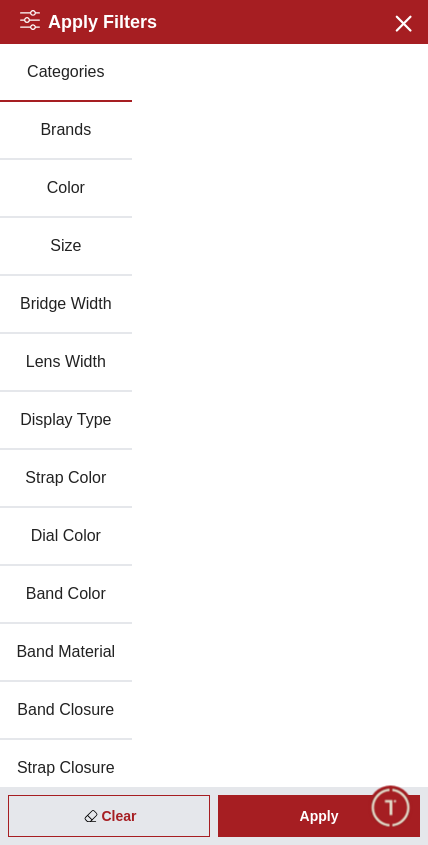 click on "Categories" at bounding box center [66, 73] 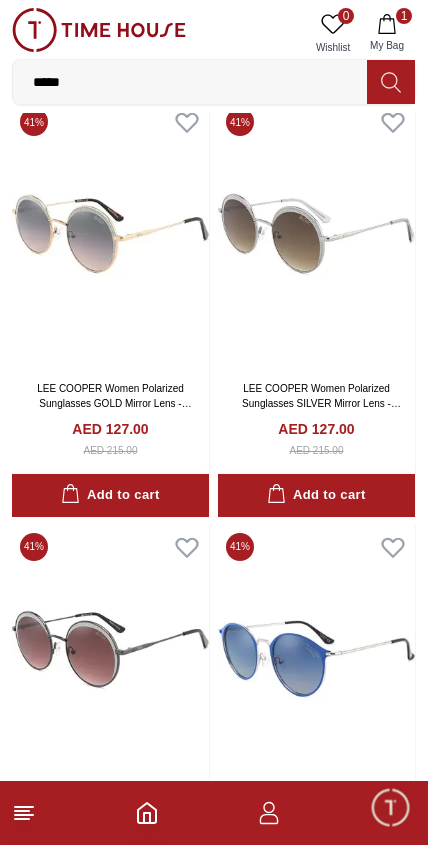 scroll, scrollTop: 7862, scrollLeft: 0, axis: vertical 